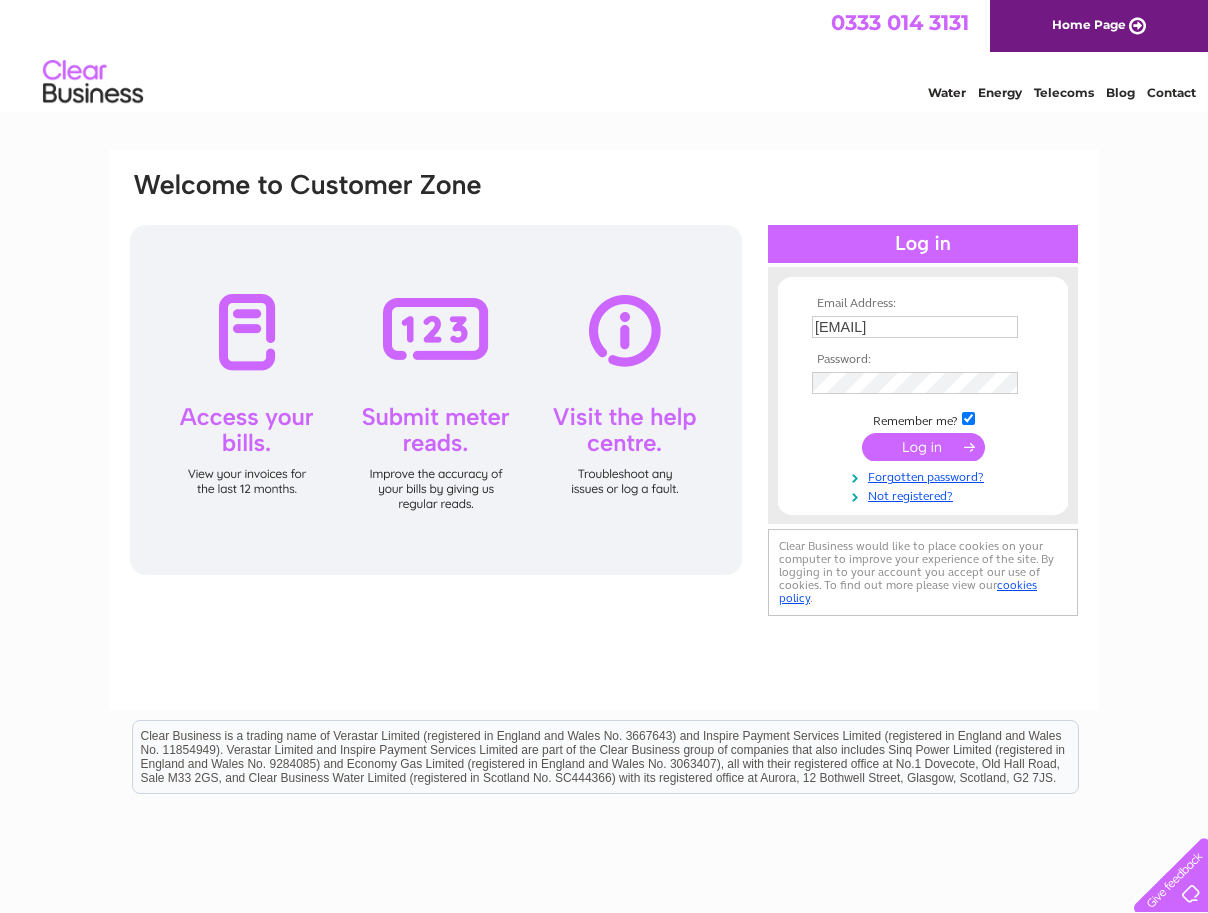 scroll, scrollTop: 0, scrollLeft: 0, axis: both 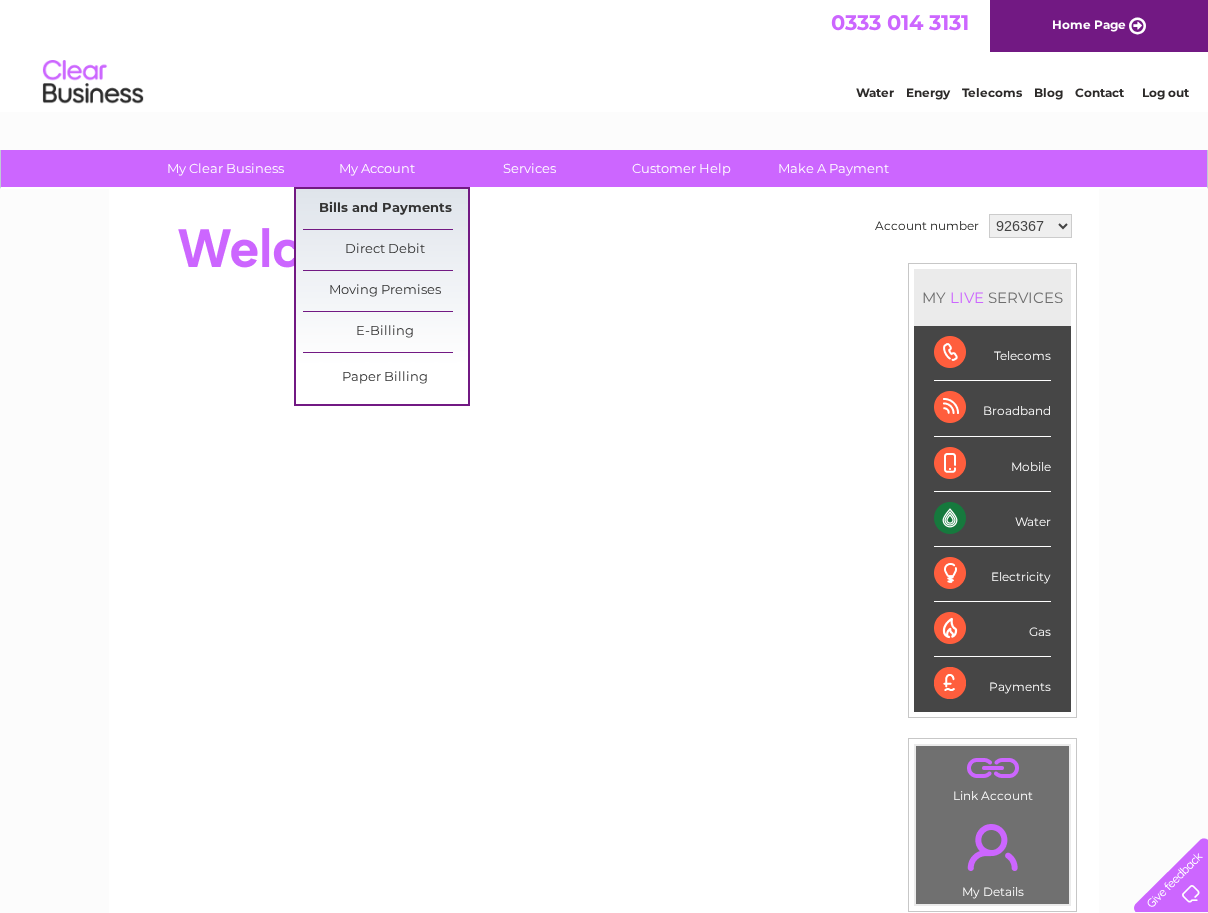 click on "Bills and Payments" at bounding box center (385, 209) 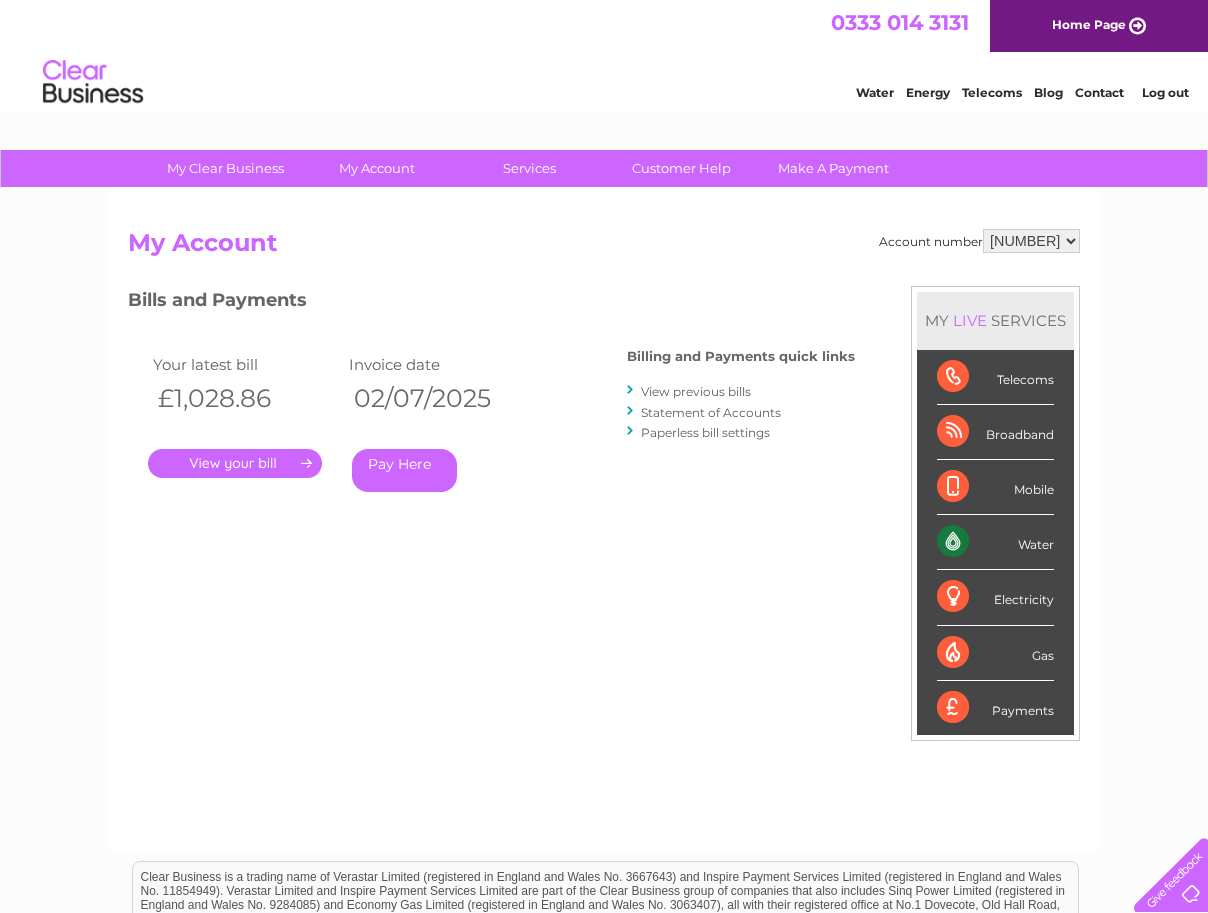 scroll, scrollTop: 0, scrollLeft: 0, axis: both 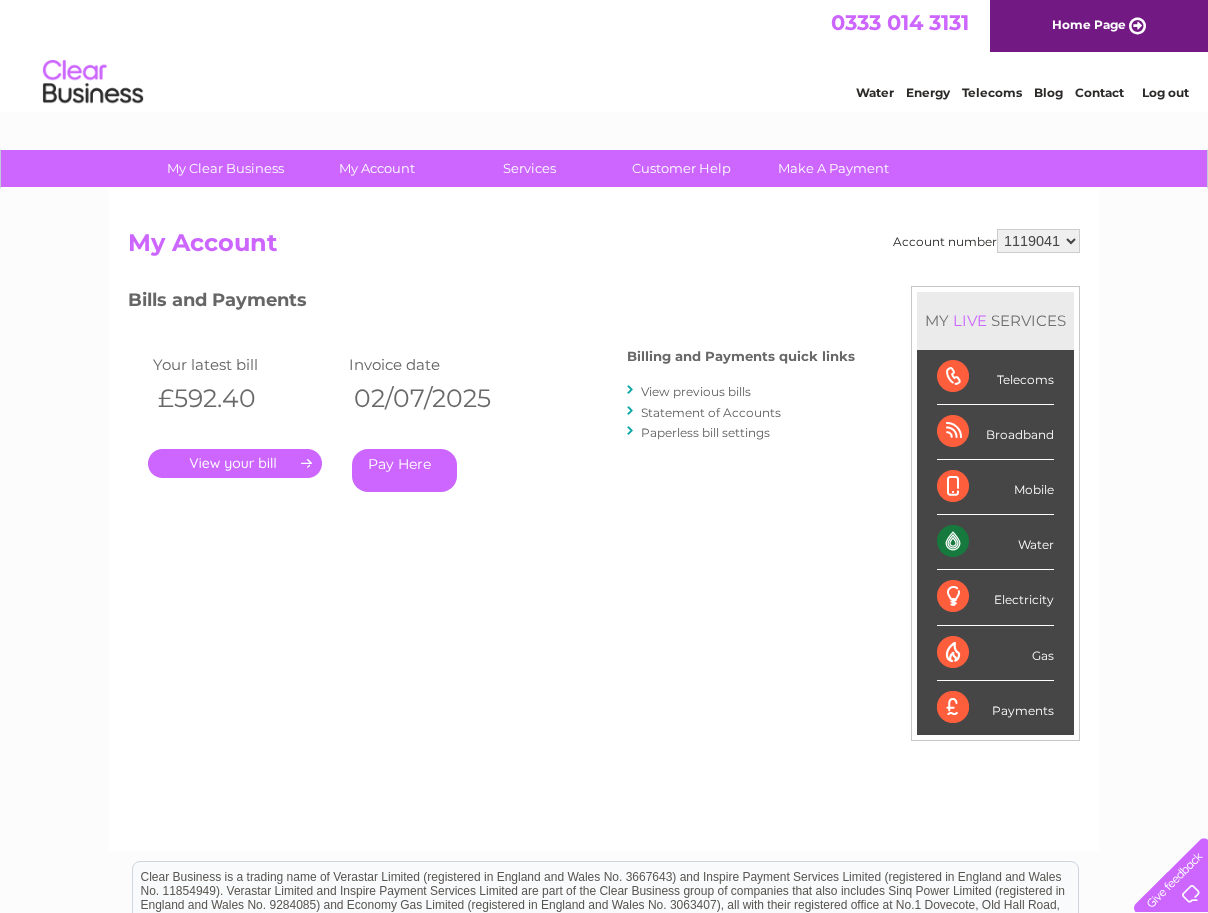 click on "Log out" at bounding box center (1165, 92) 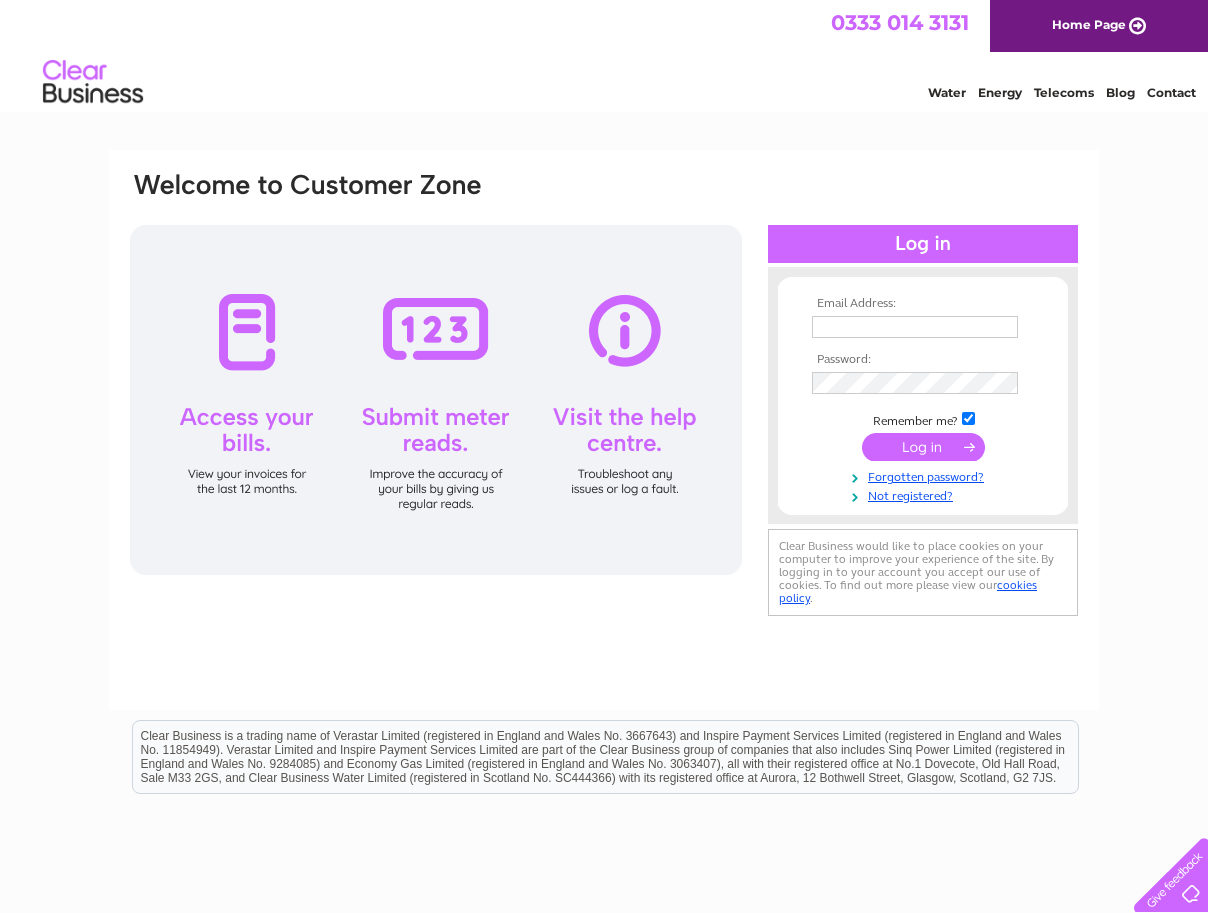 scroll, scrollTop: 0, scrollLeft: 0, axis: both 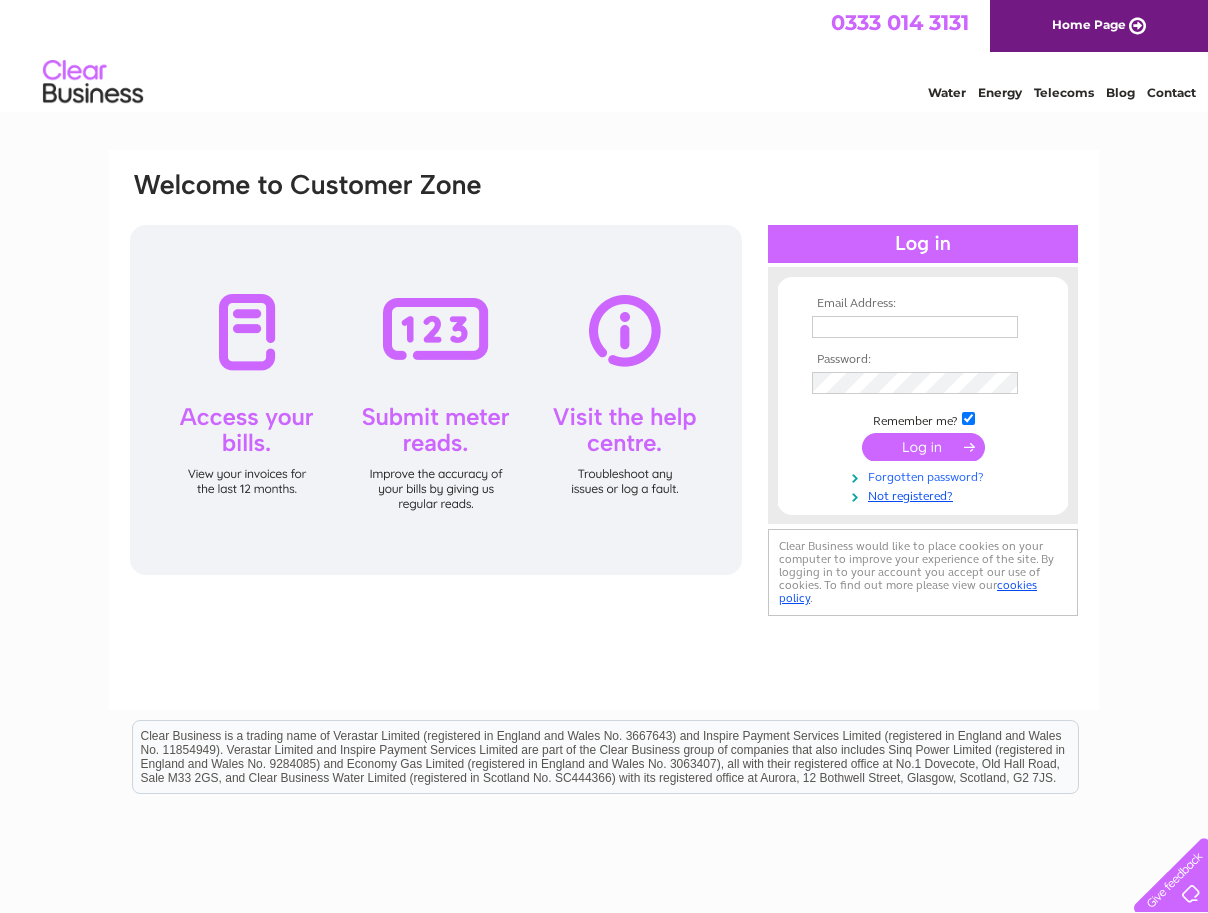 type on "graham.neish@salvationarmy.org.uk" 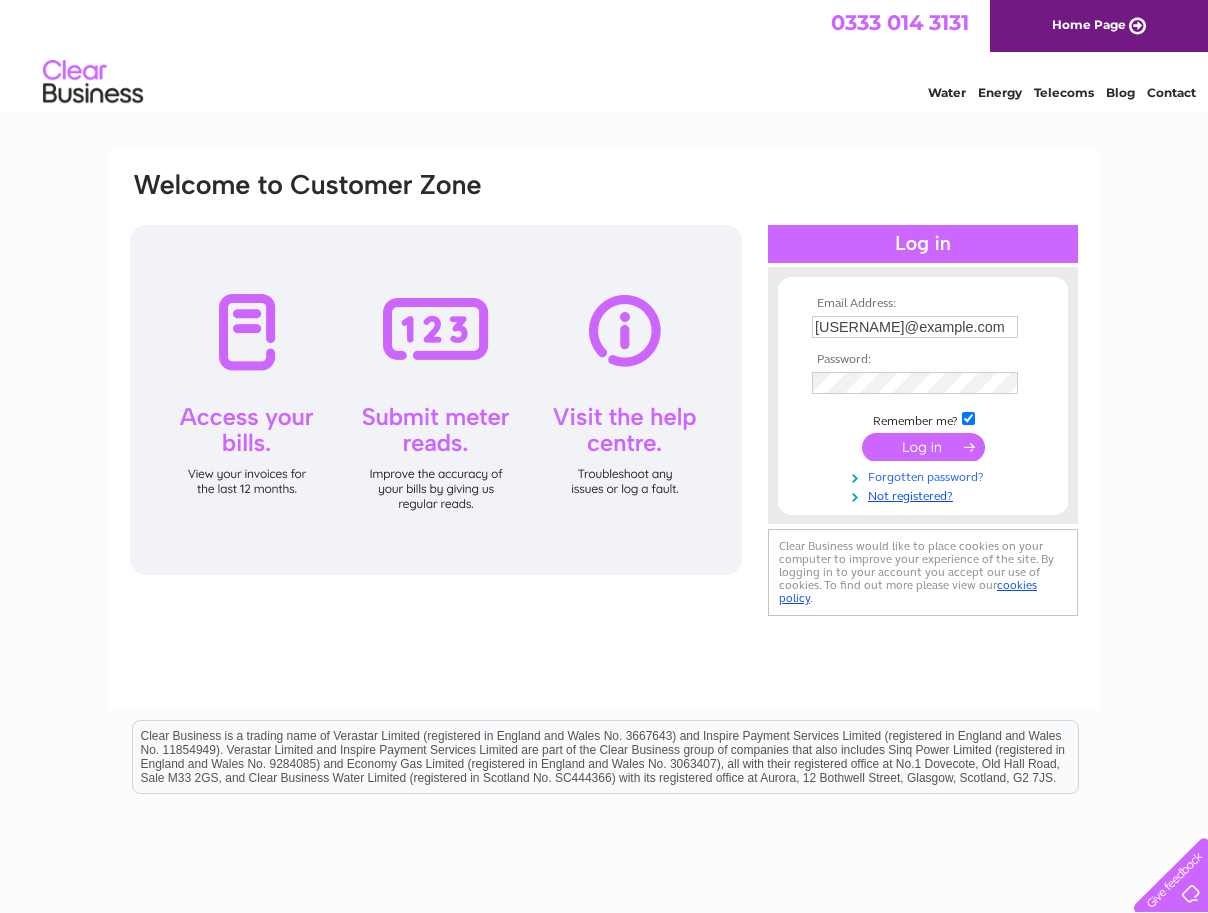 click on "Forgotten password?" at bounding box center [925, 475] 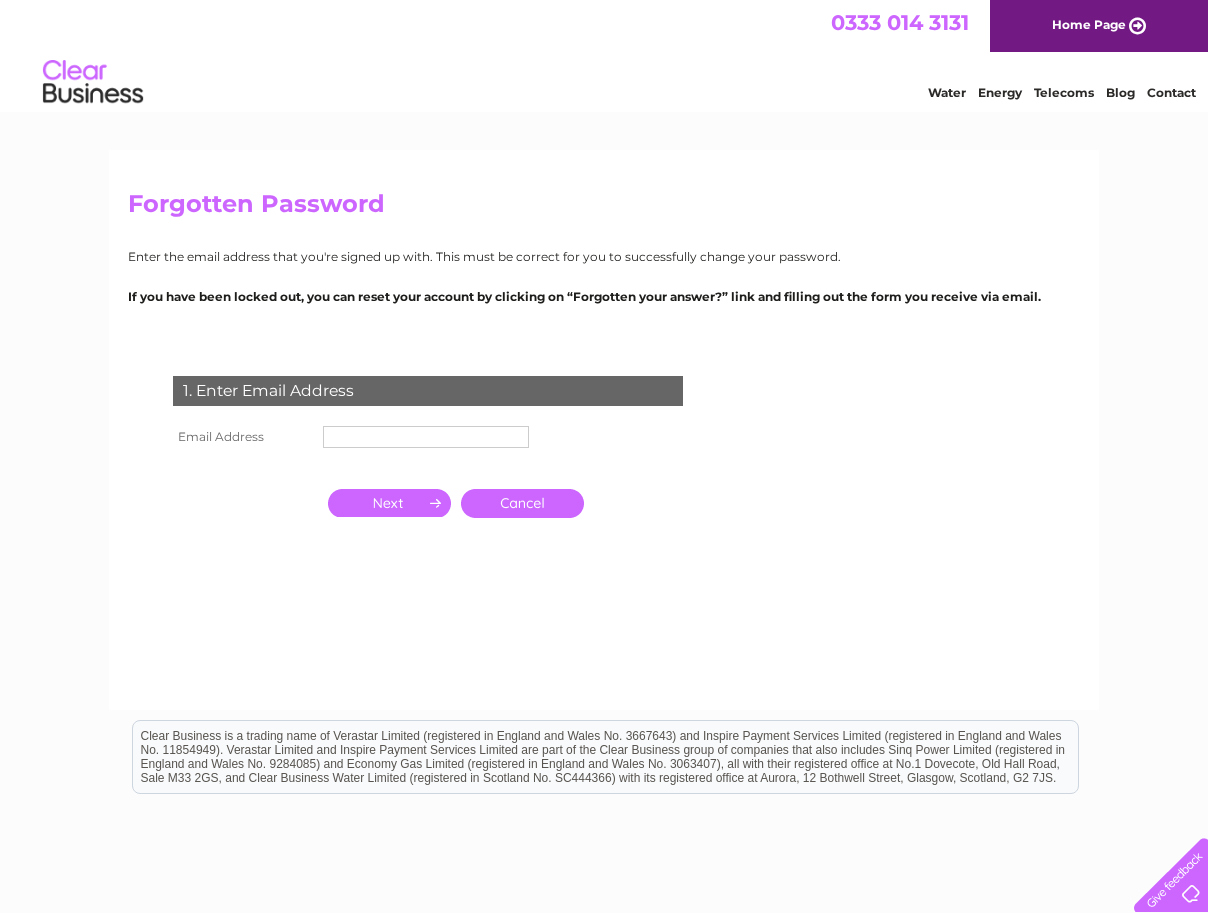 scroll, scrollTop: 0, scrollLeft: 0, axis: both 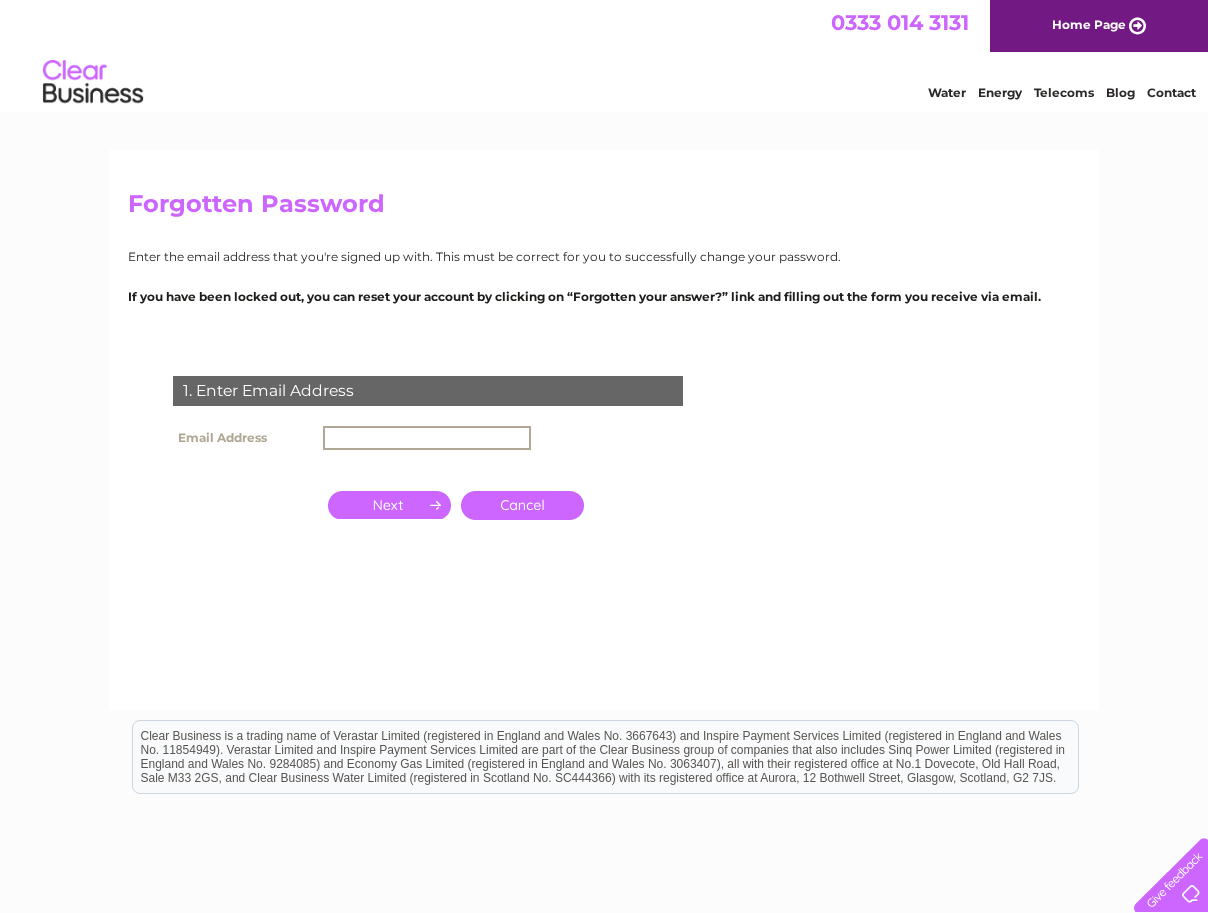 type on "graham.neish@[EXAMPLE.COM]" 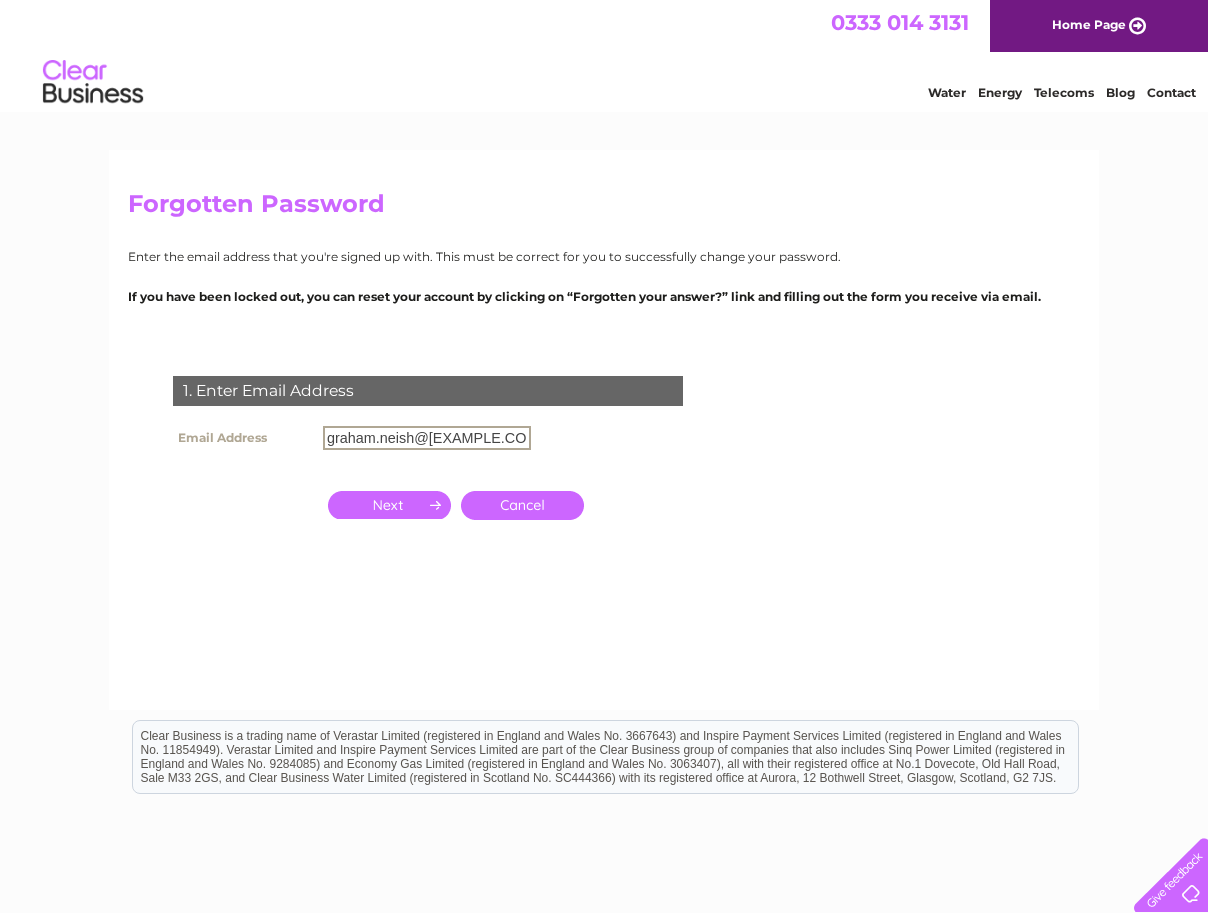 click at bounding box center (389, 505) 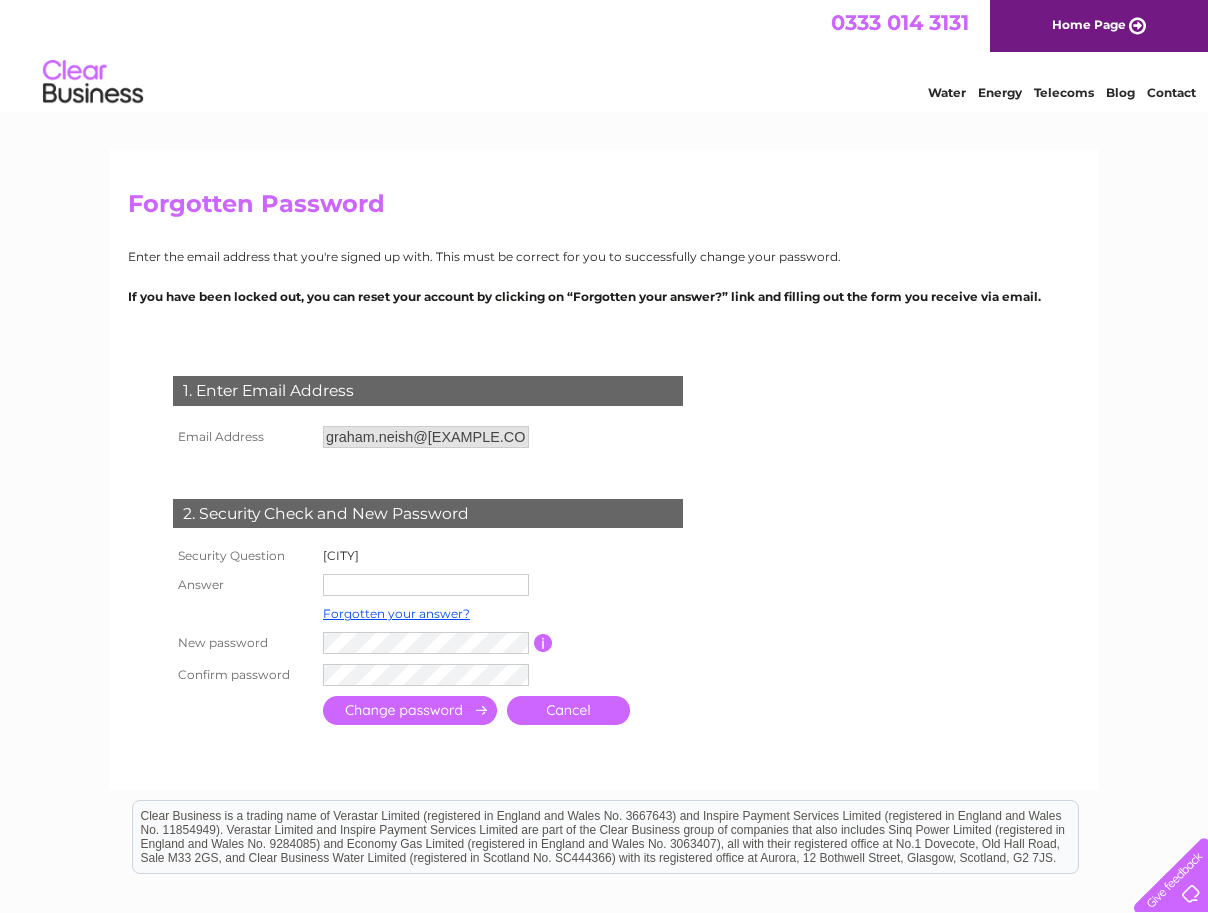 click at bounding box center [426, 585] 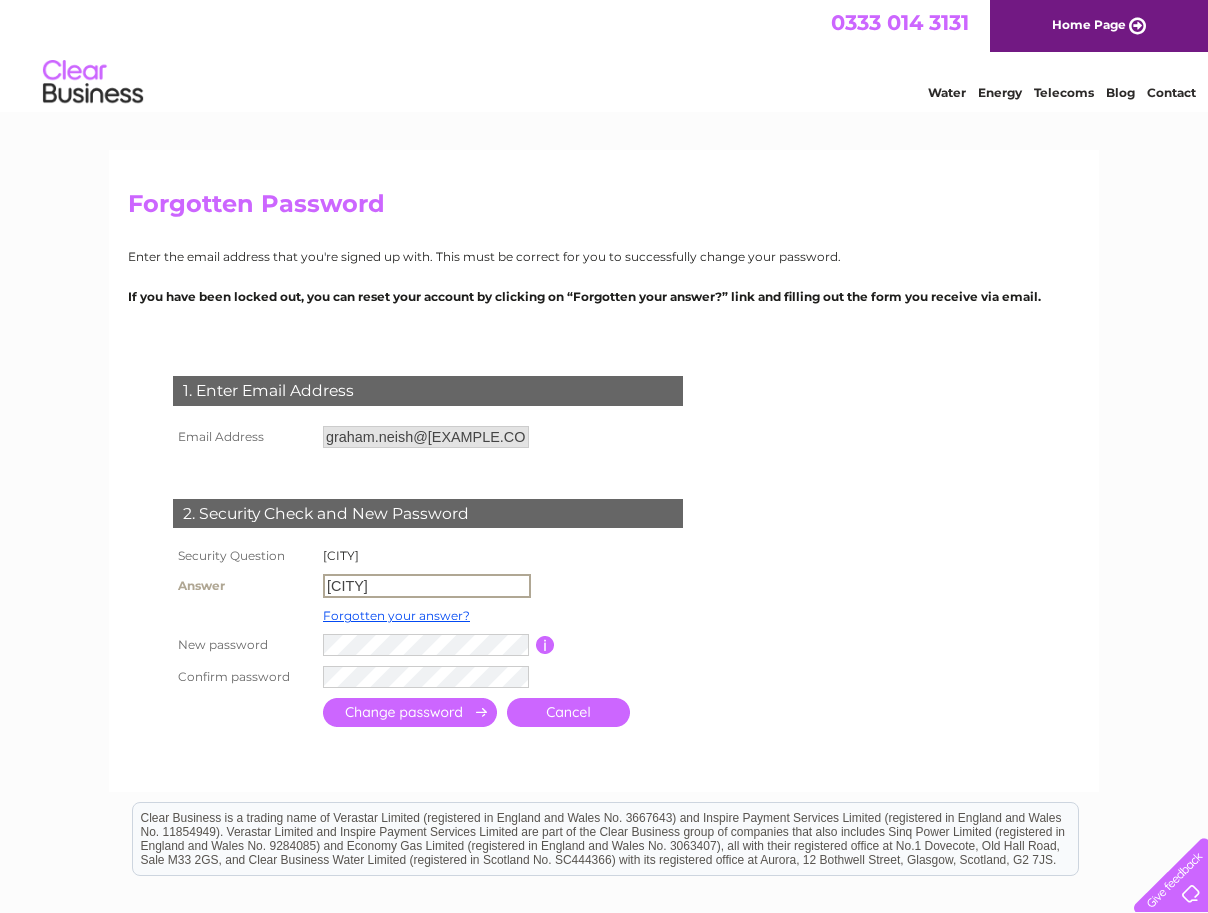 type on "Dundee" 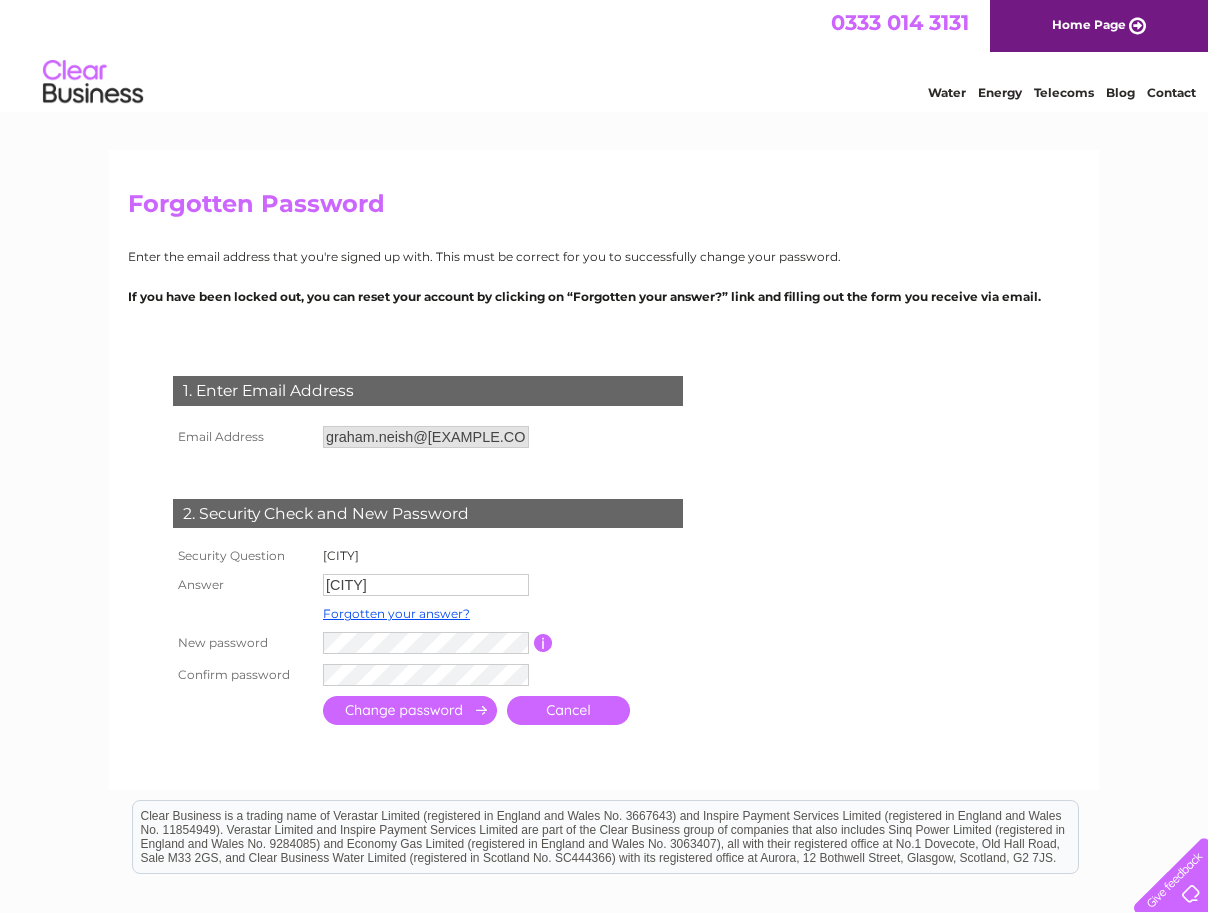 click at bounding box center (410, 710) 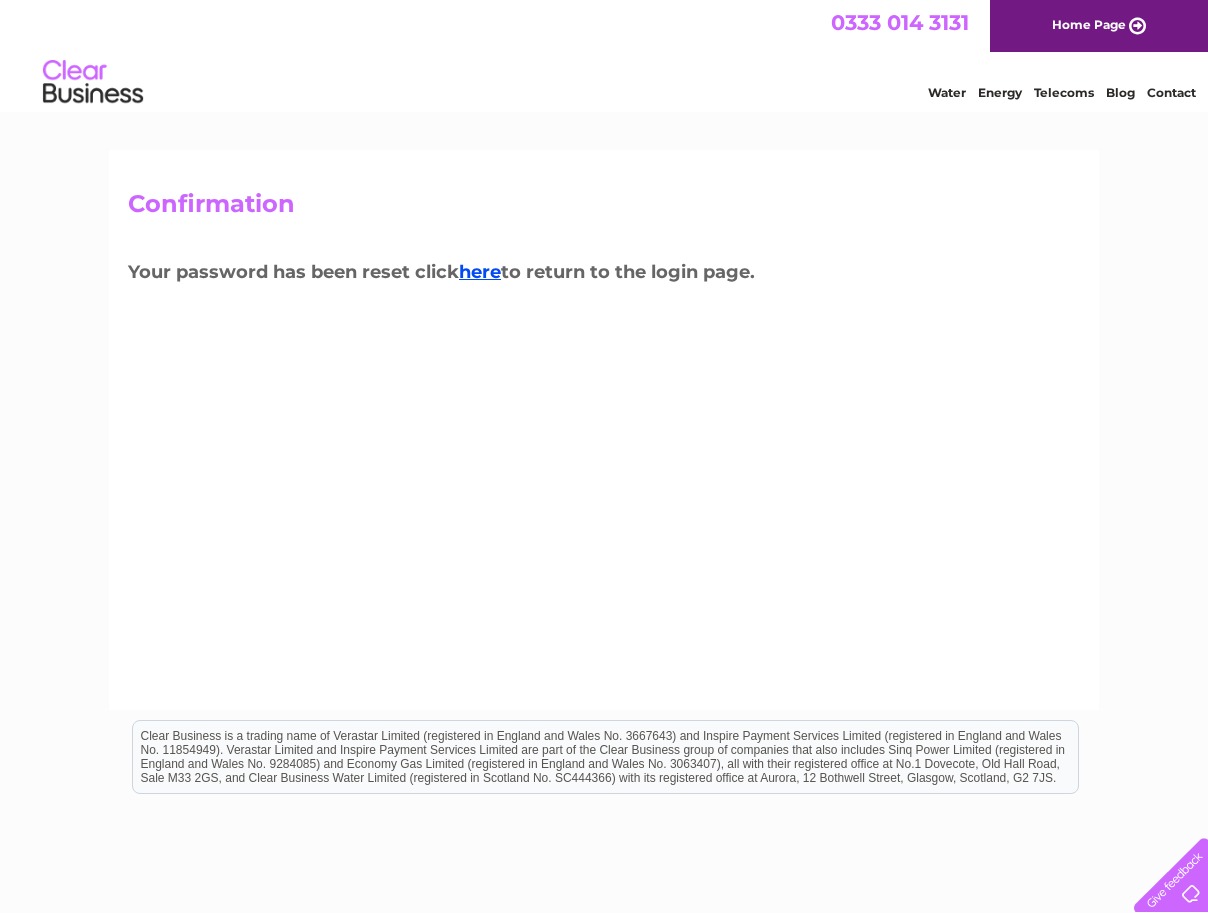 scroll, scrollTop: 0, scrollLeft: 0, axis: both 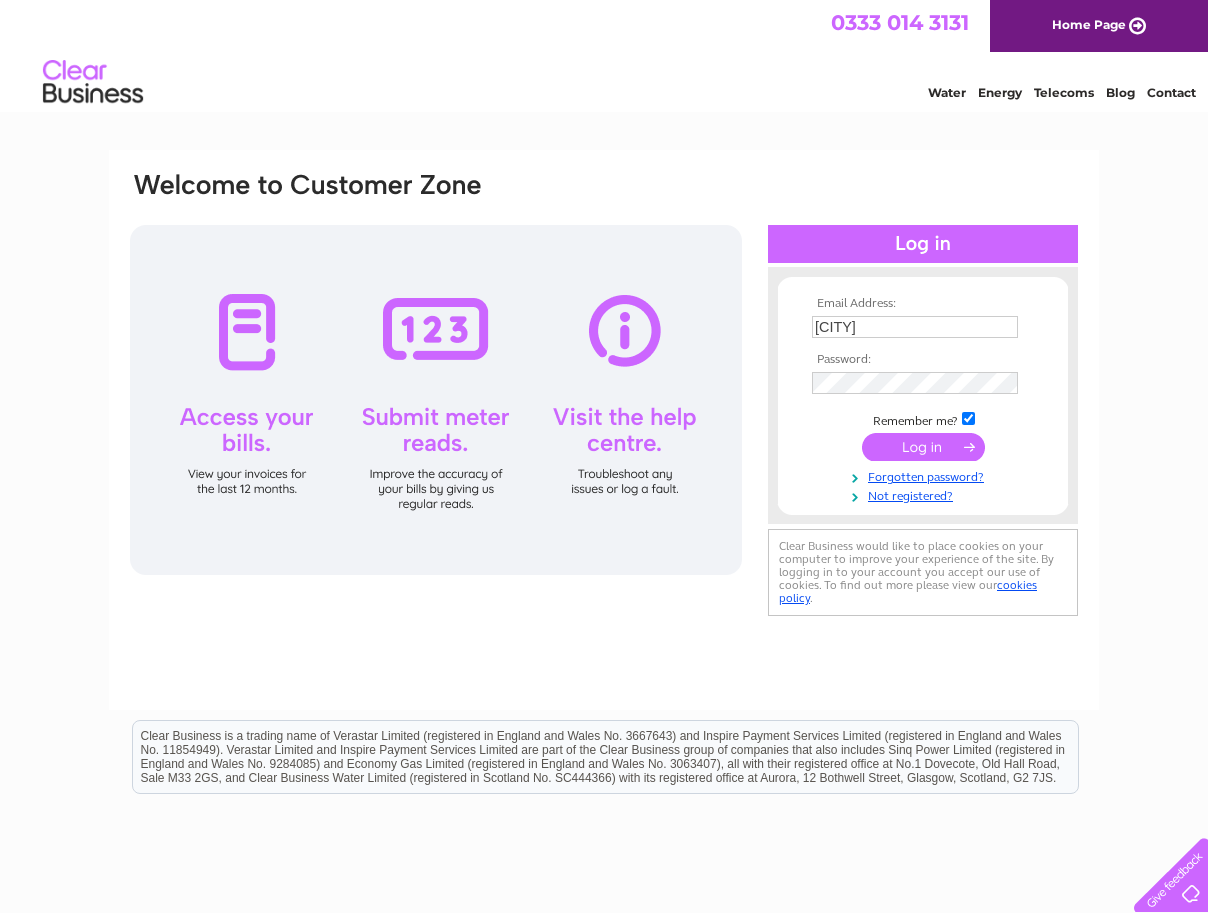 click on "Email Address:
Dundee
Password:
Remember me?" at bounding box center (923, 400) 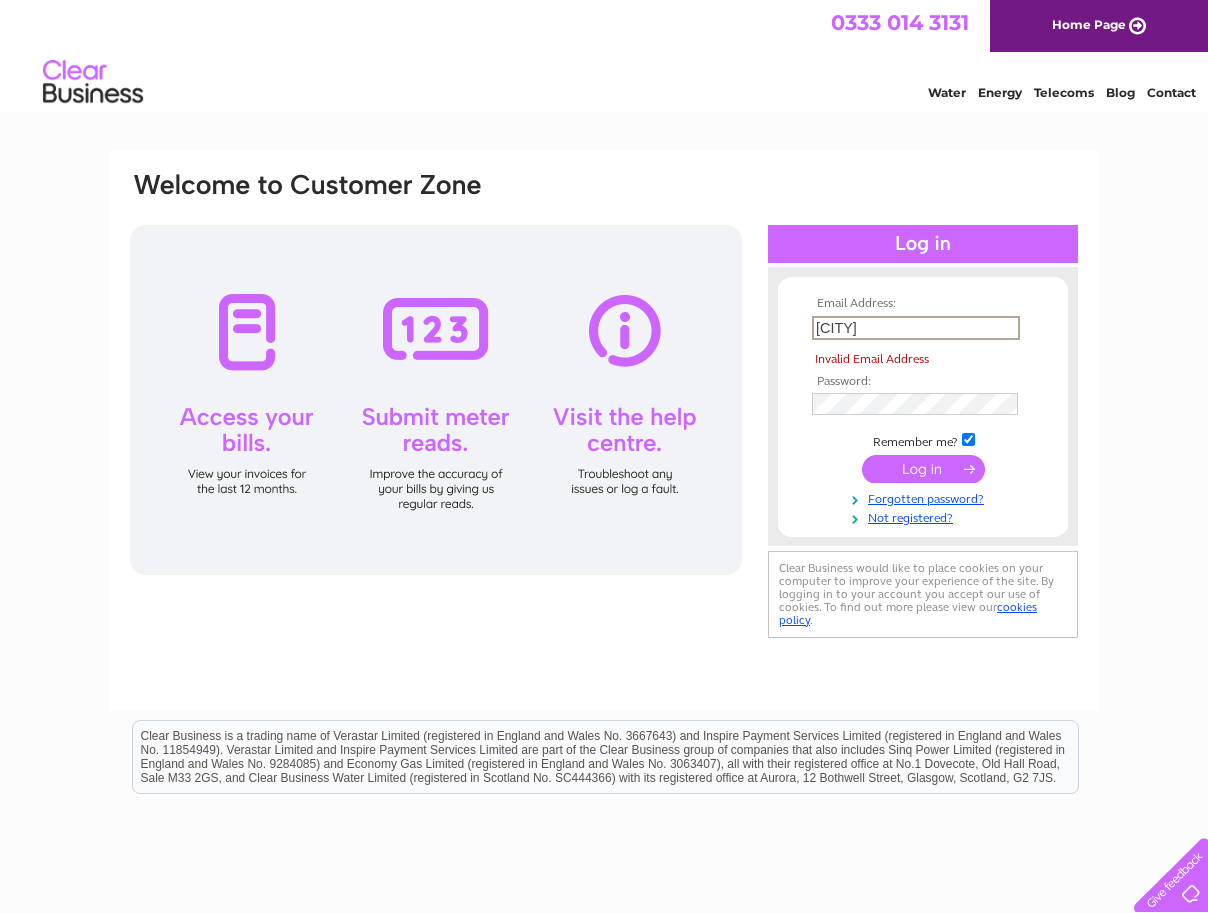 click on "Dundee" at bounding box center [916, 328] 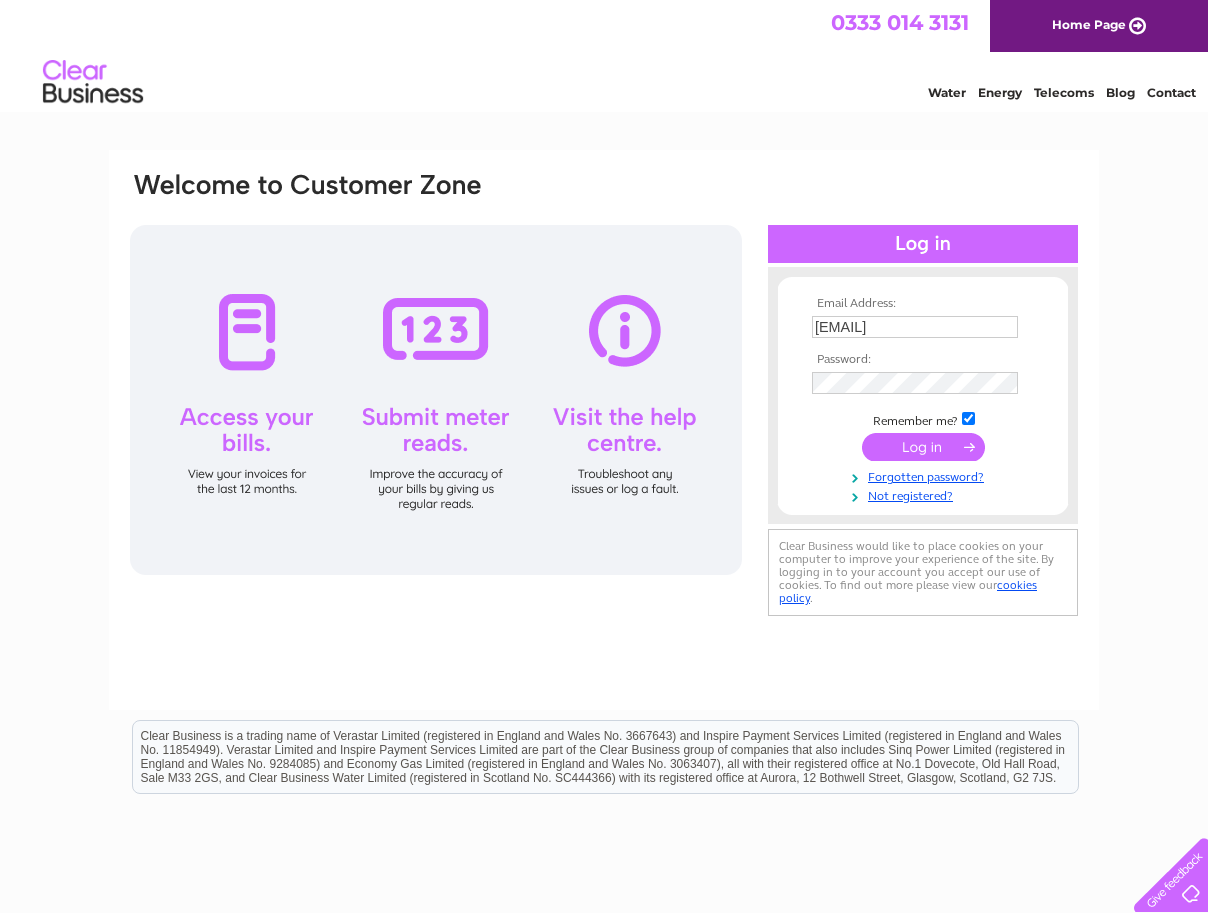 click at bounding box center (923, 447) 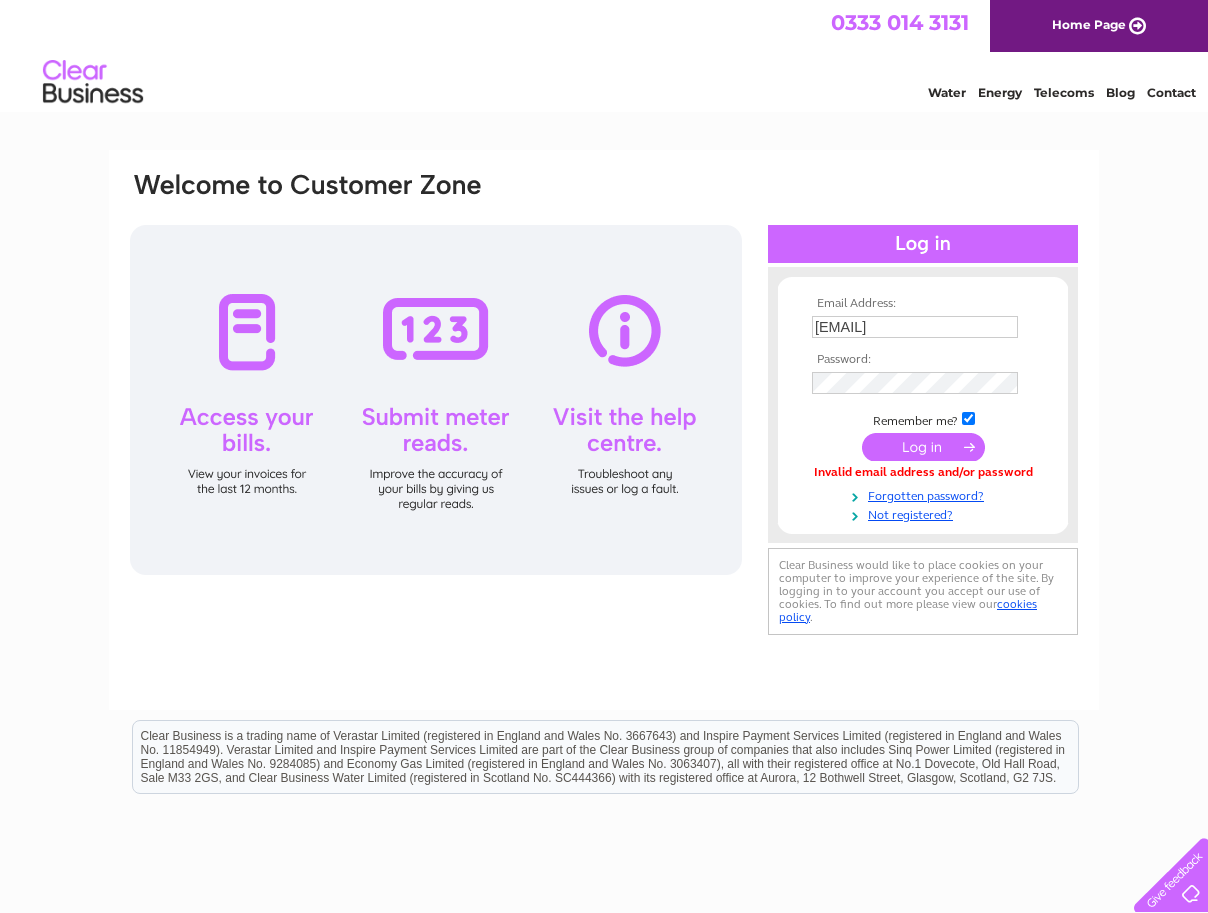 scroll, scrollTop: 0, scrollLeft: 0, axis: both 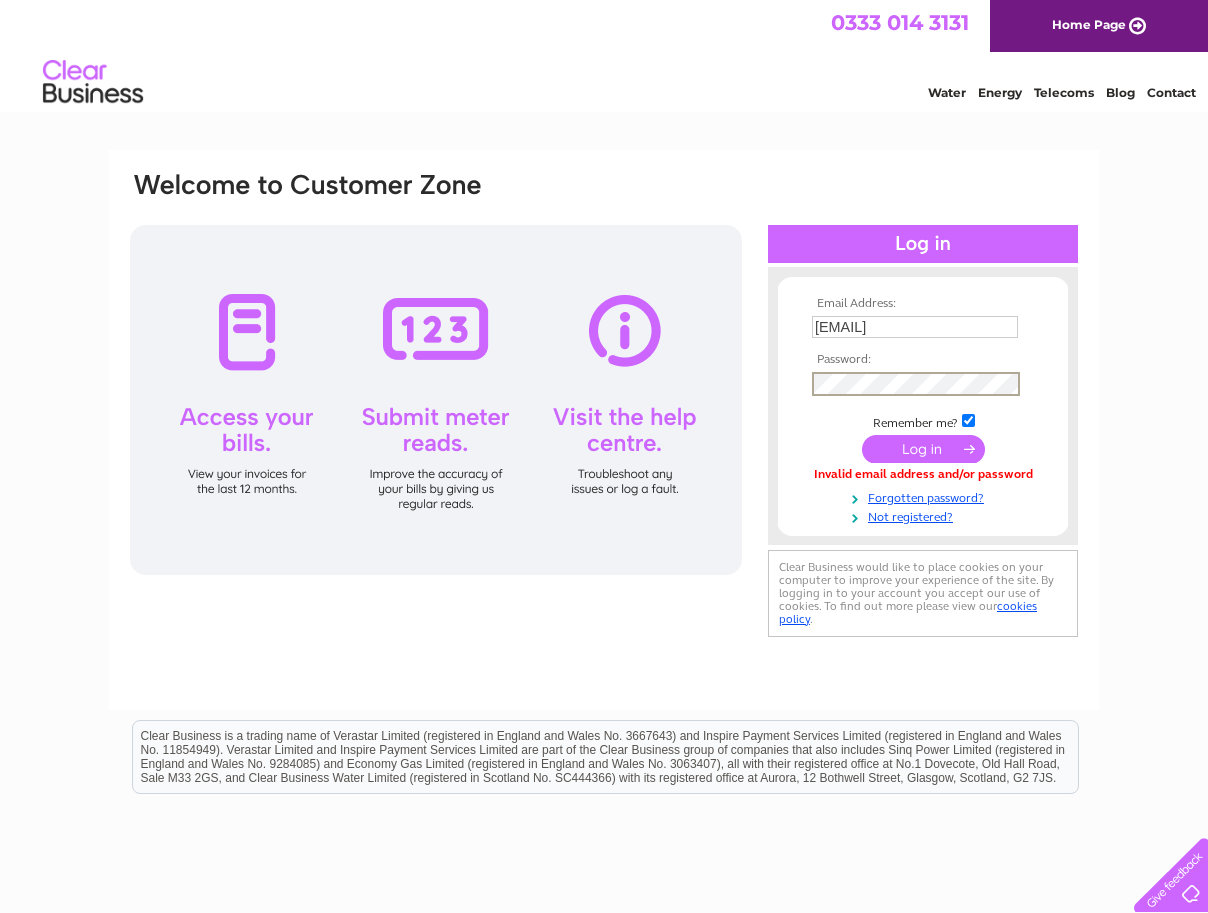 click on "Email Address:
[EMAIL]
Password:" at bounding box center [604, 406] 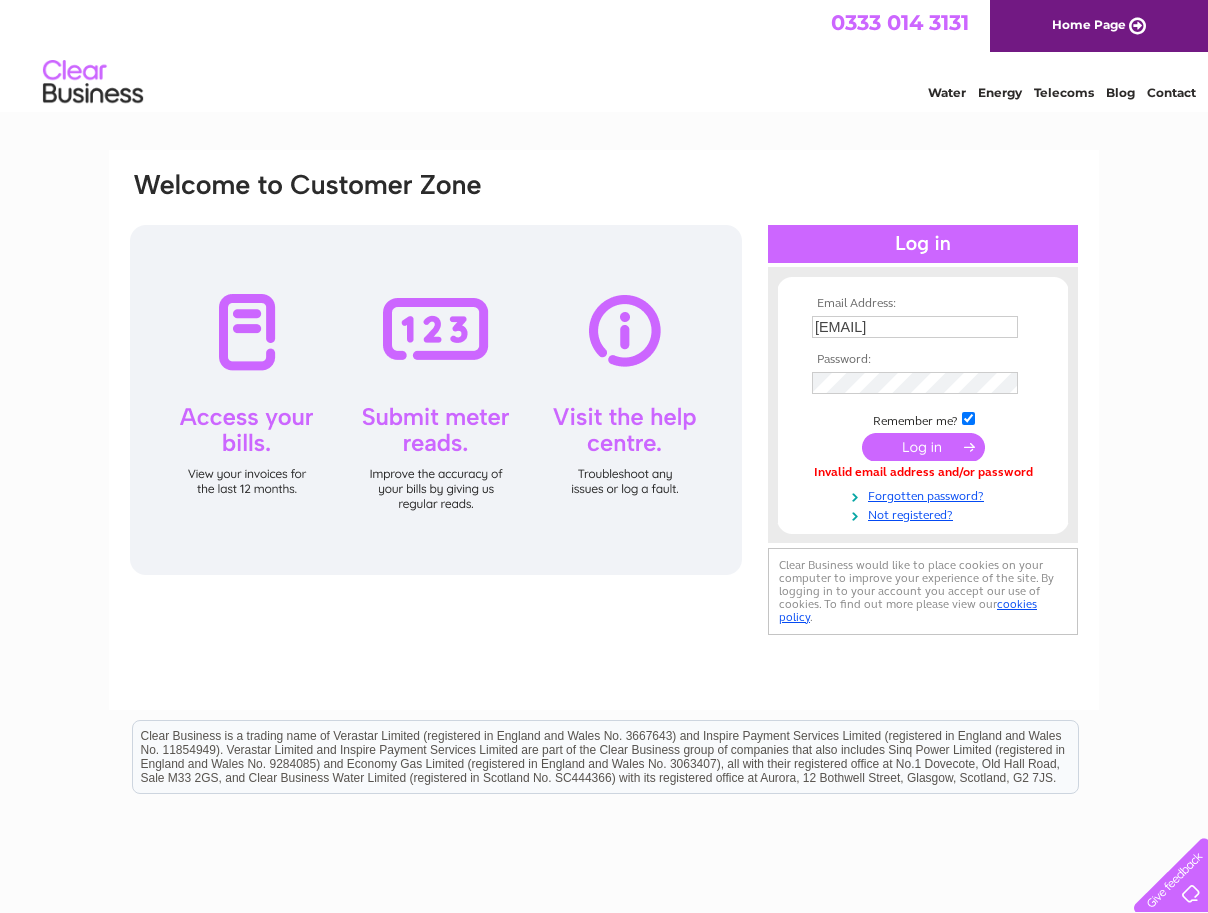 click at bounding box center [923, 447] 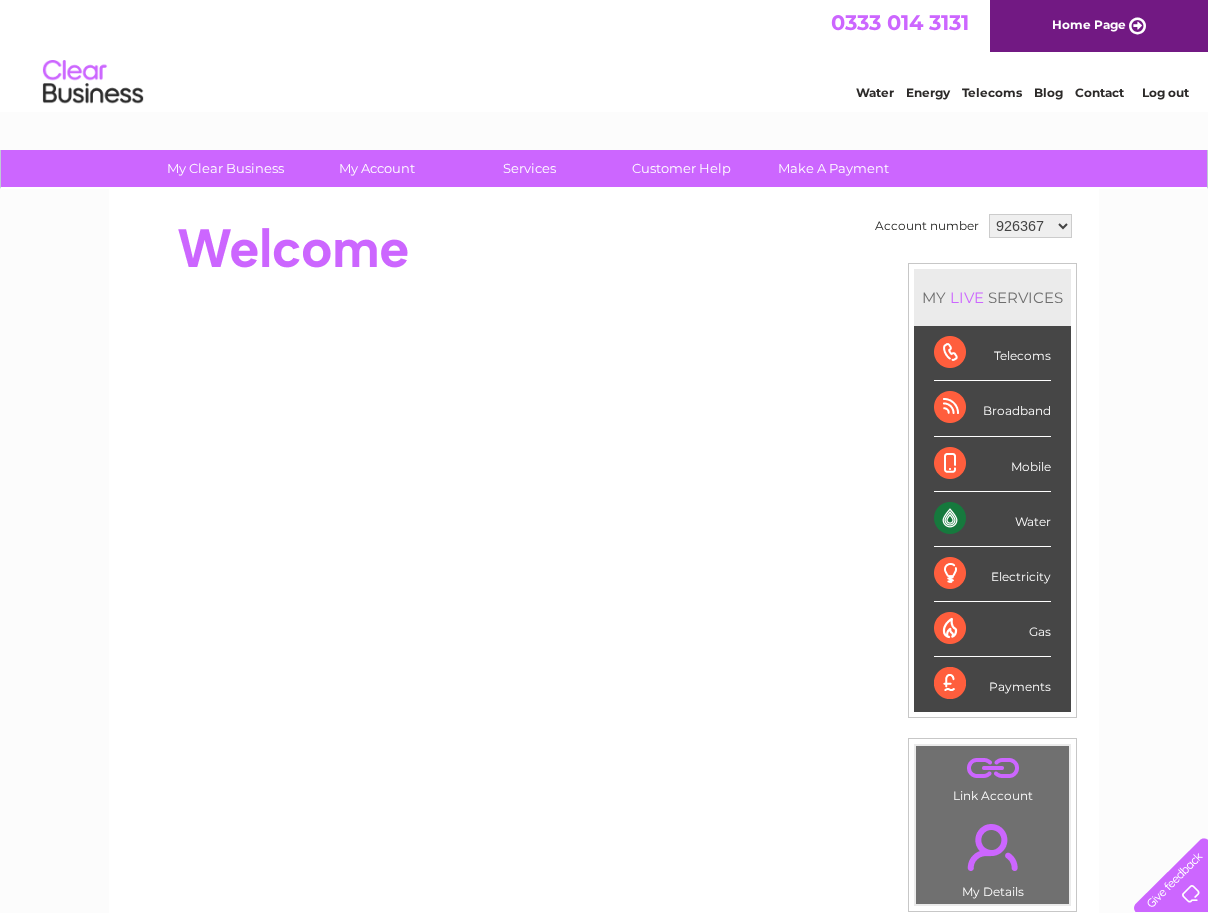 scroll, scrollTop: 0, scrollLeft: 0, axis: both 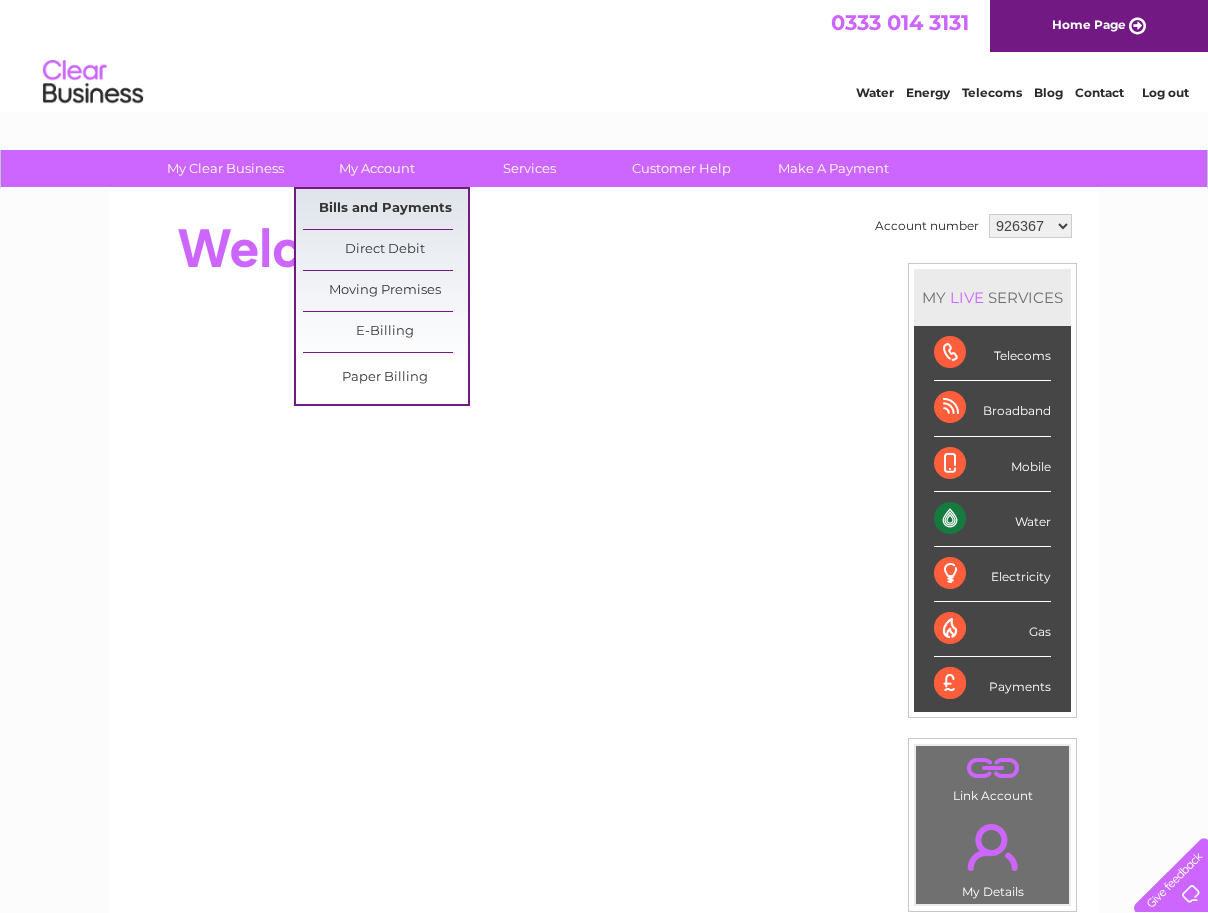 click on "Bills and Payments" at bounding box center [385, 209] 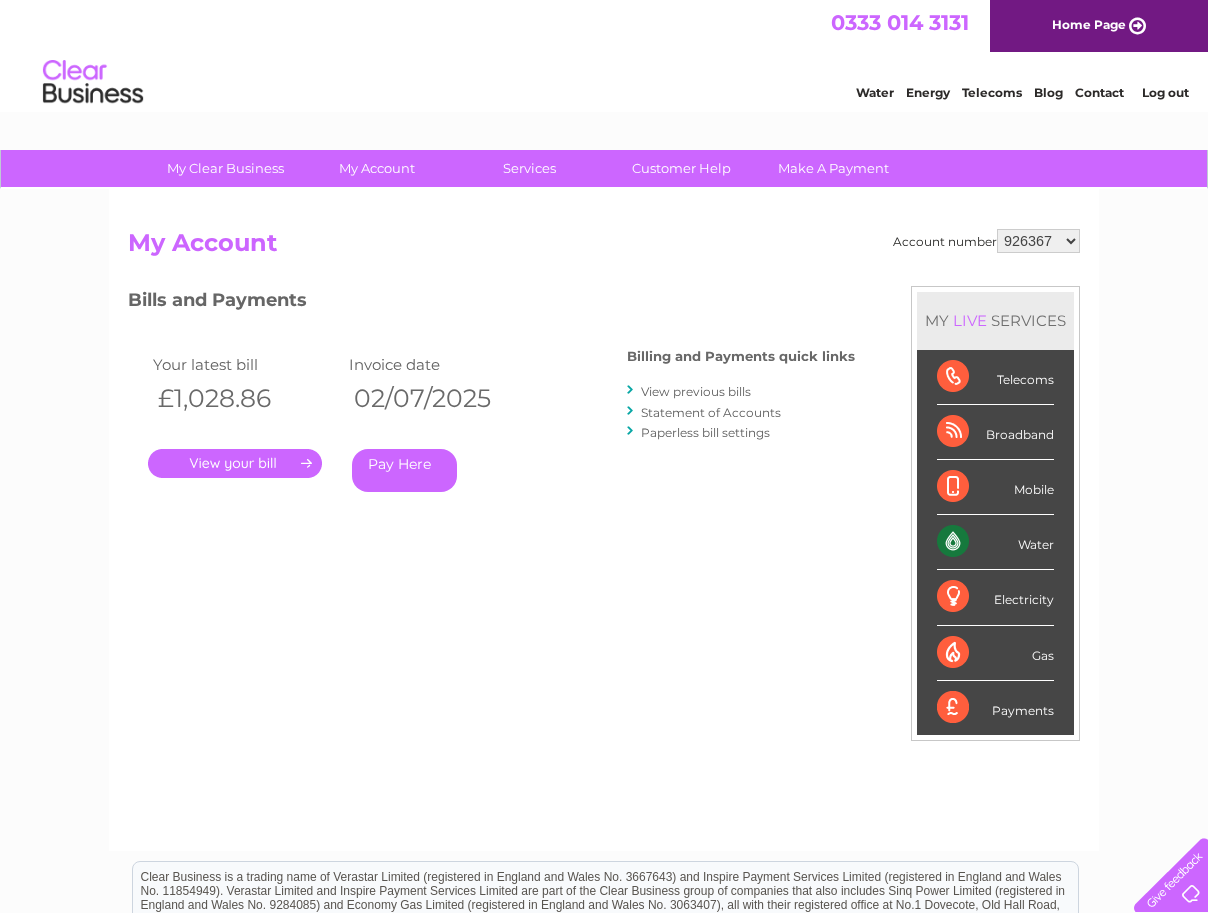 scroll, scrollTop: 0, scrollLeft: 0, axis: both 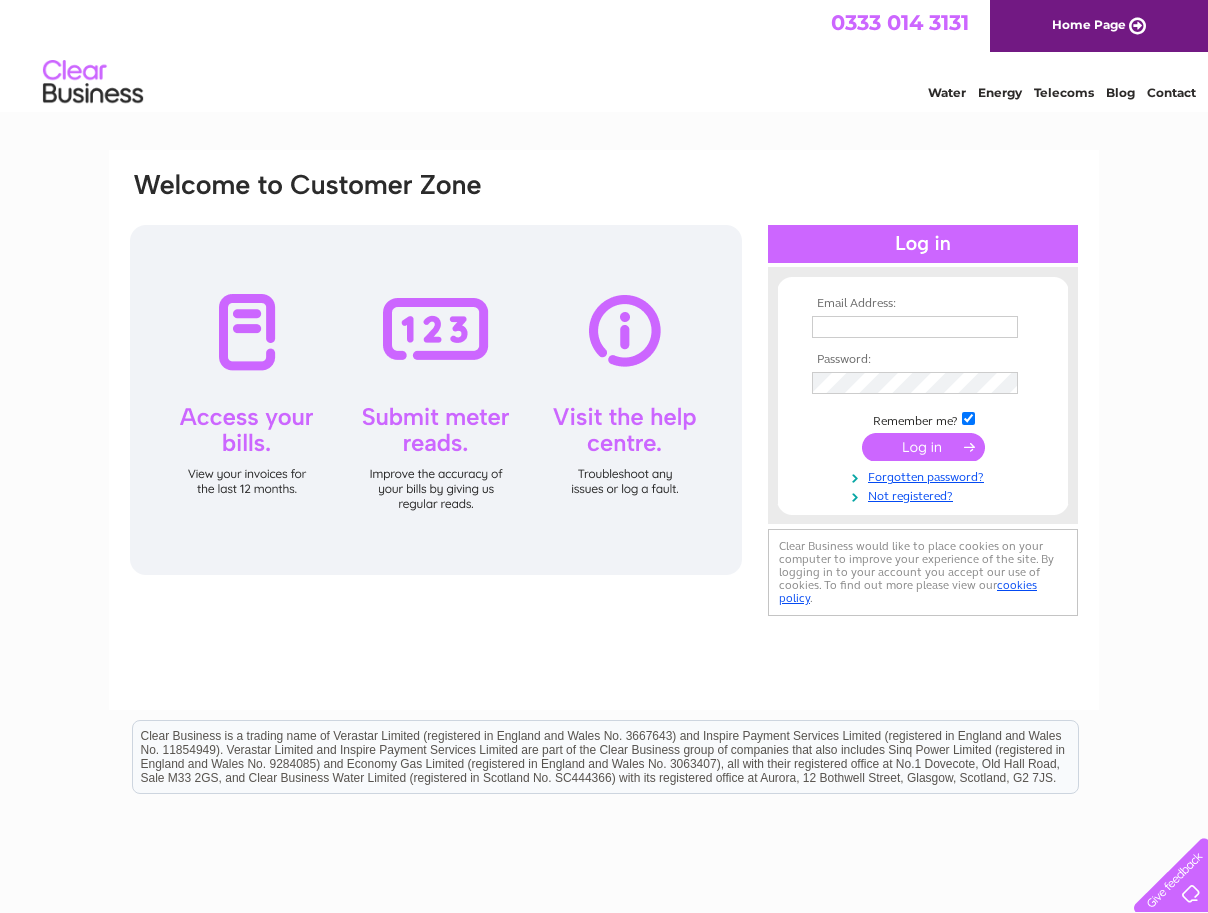 type on "graham.neish@salvationarmy.org.uk" 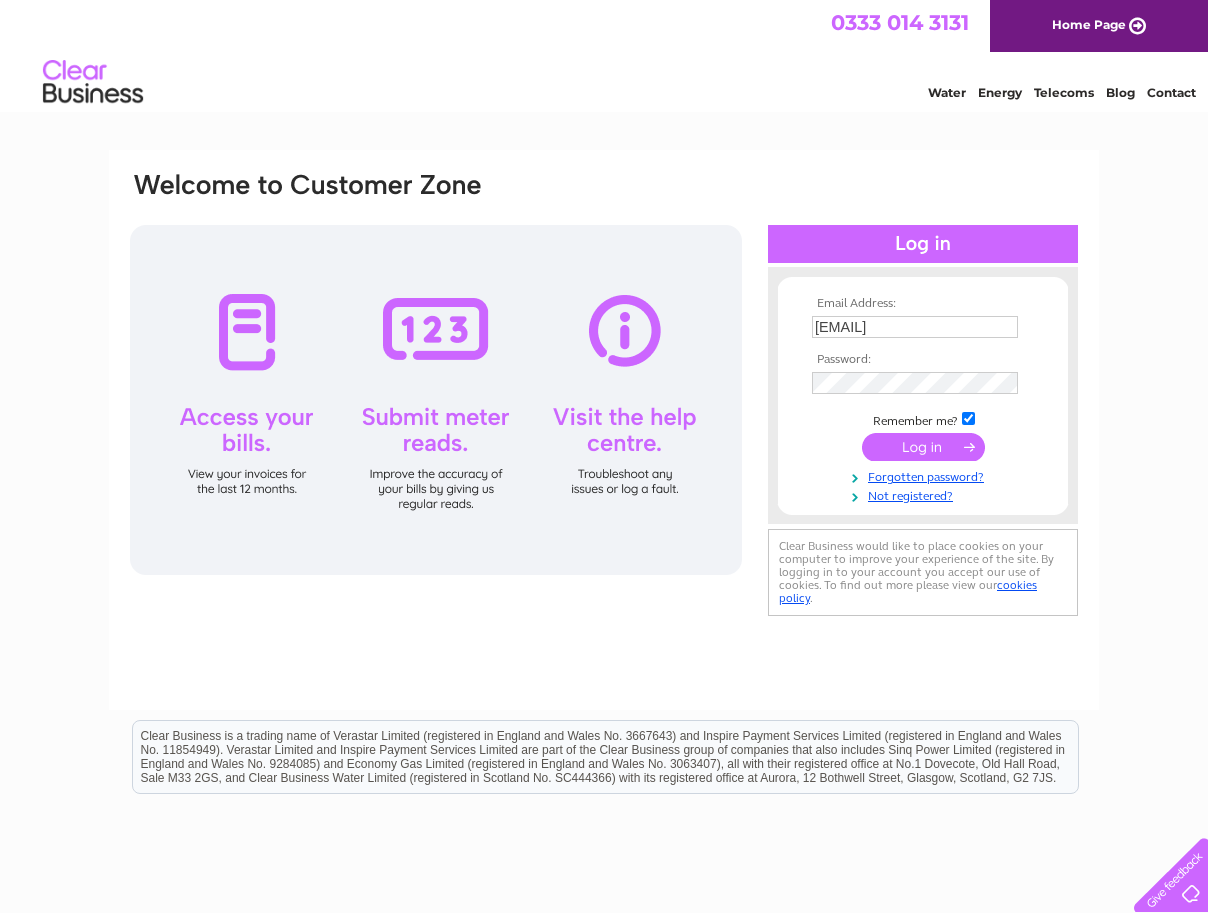 click at bounding box center (923, 447) 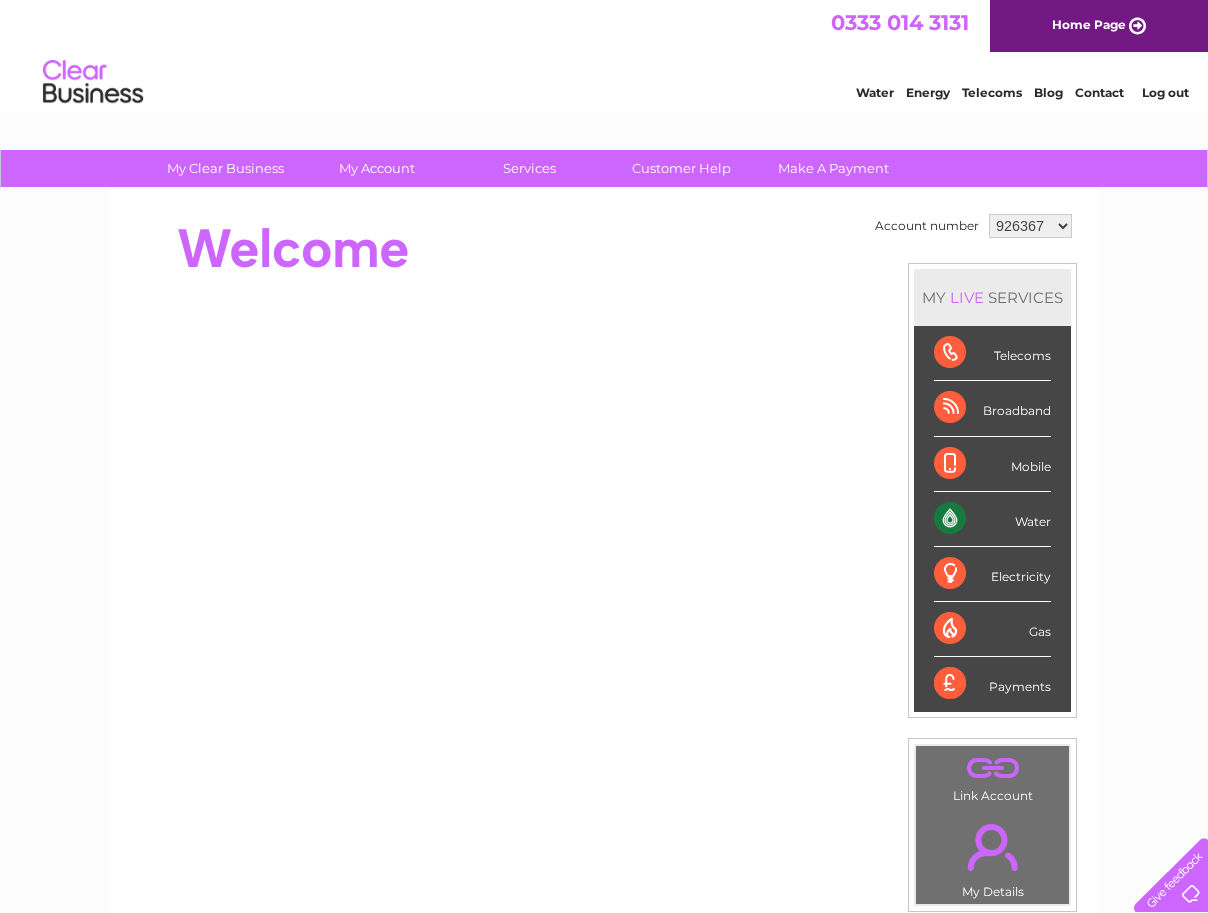 scroll, scrollTop: 0, scrollLeft: 0, axis: both 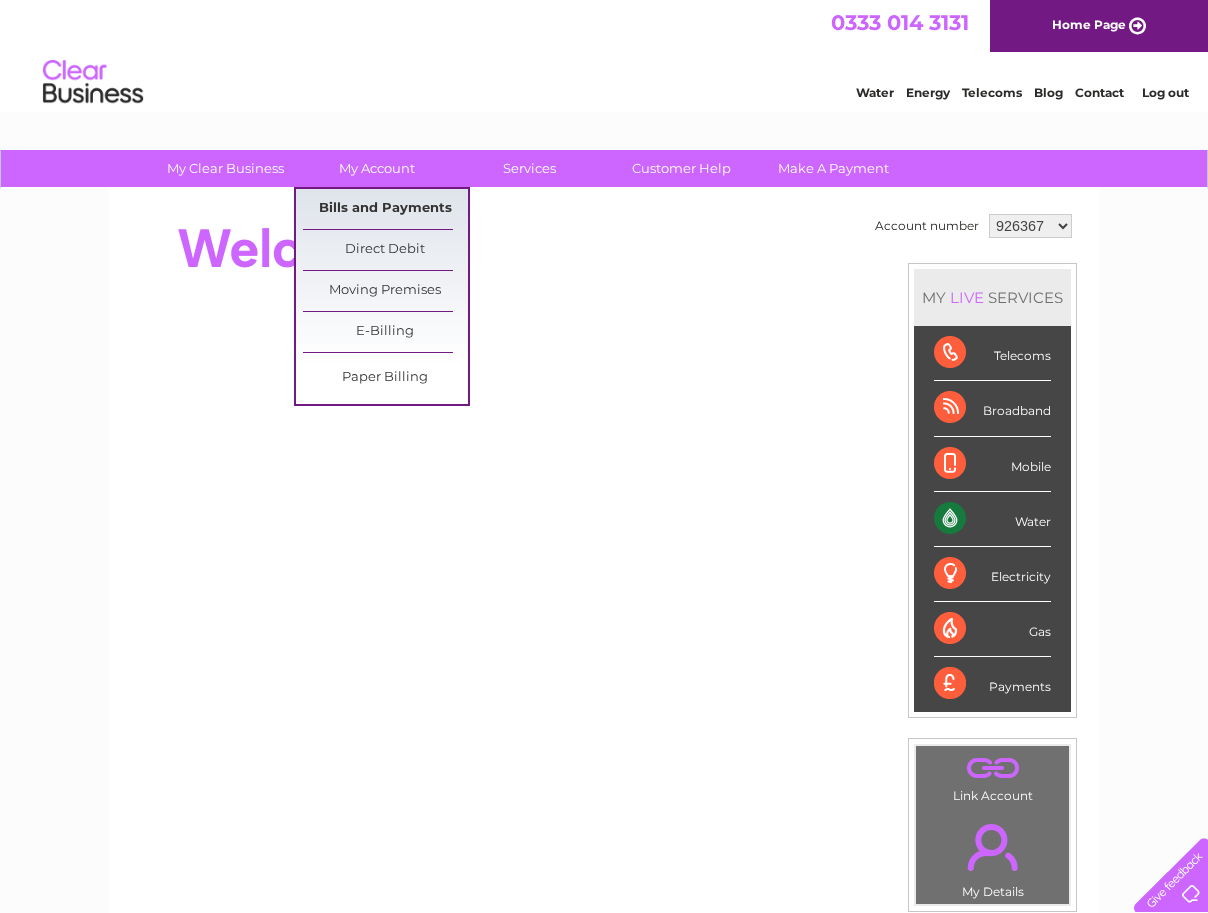 click on "Bills and Payments" at bounding box center (385, 209) 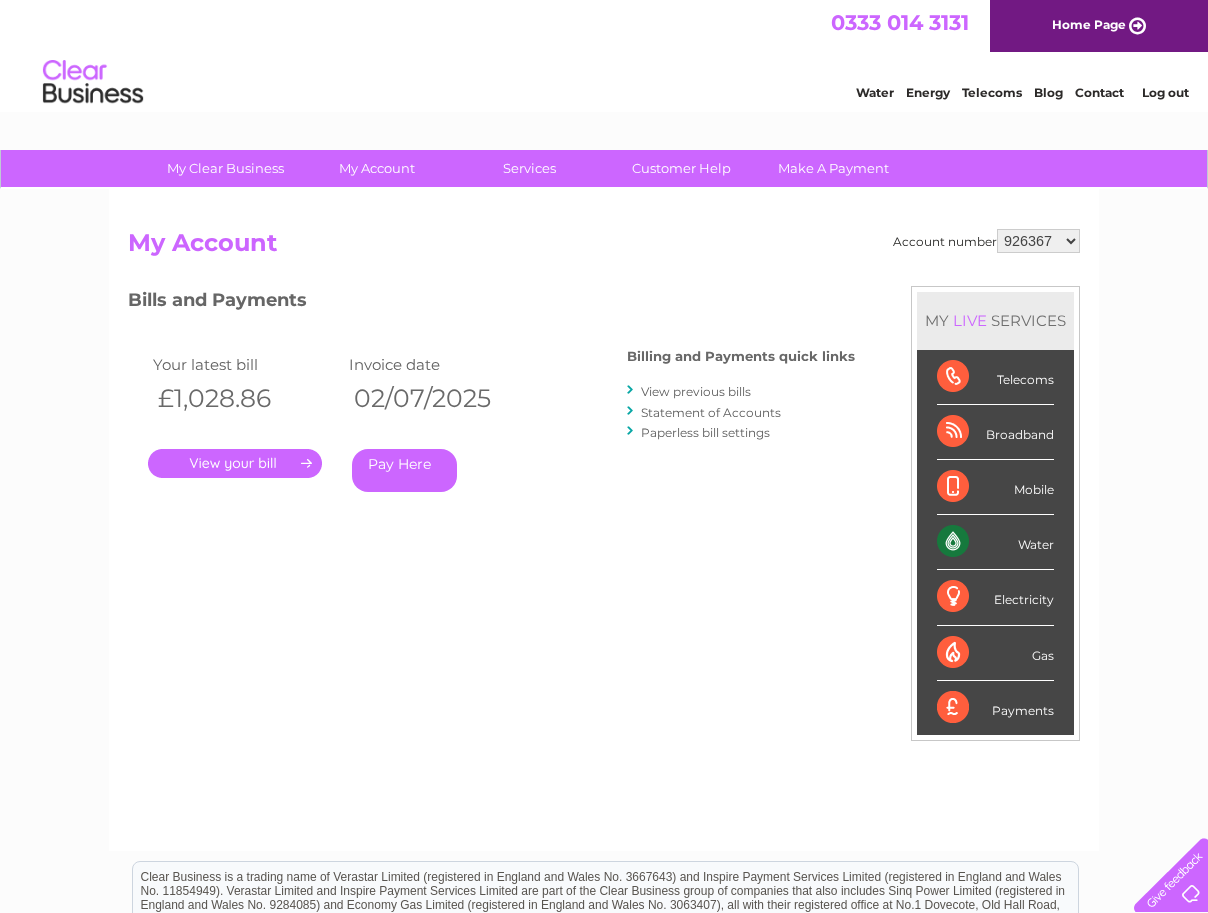 scroll, scrollTop: 0, scrollLeft: 0, axis: both 